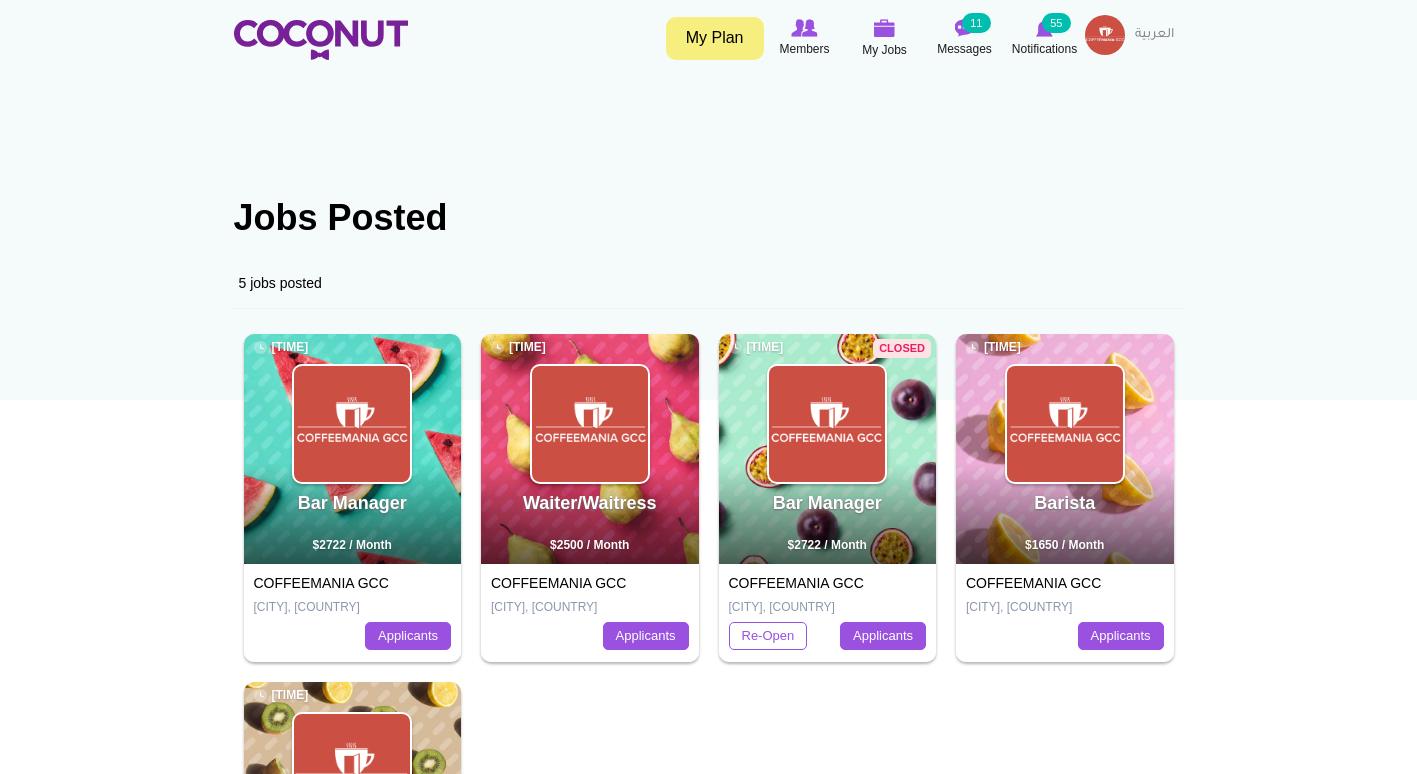 scroll, scrollTop: 0, scrollLeft: 0, axis: both 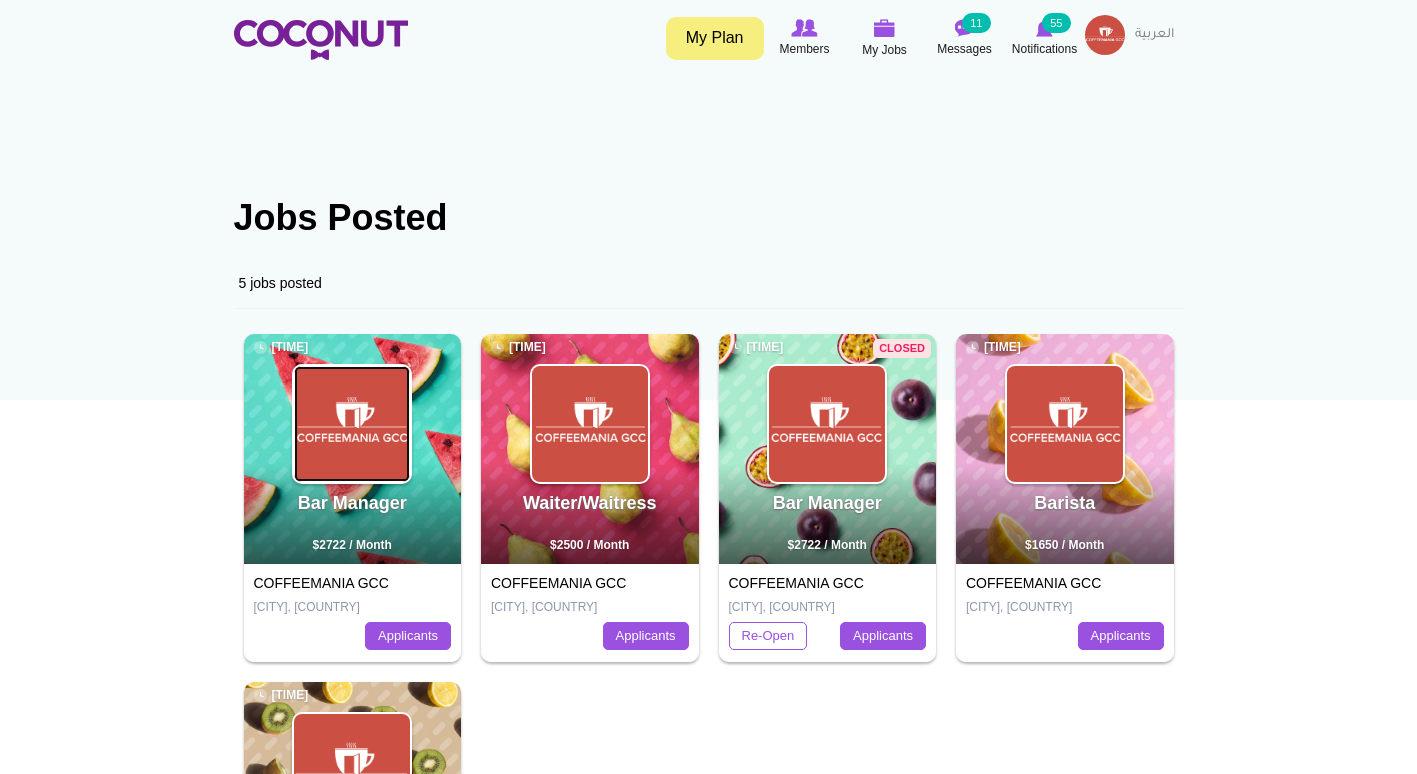 click at bounding box center (352, 424) 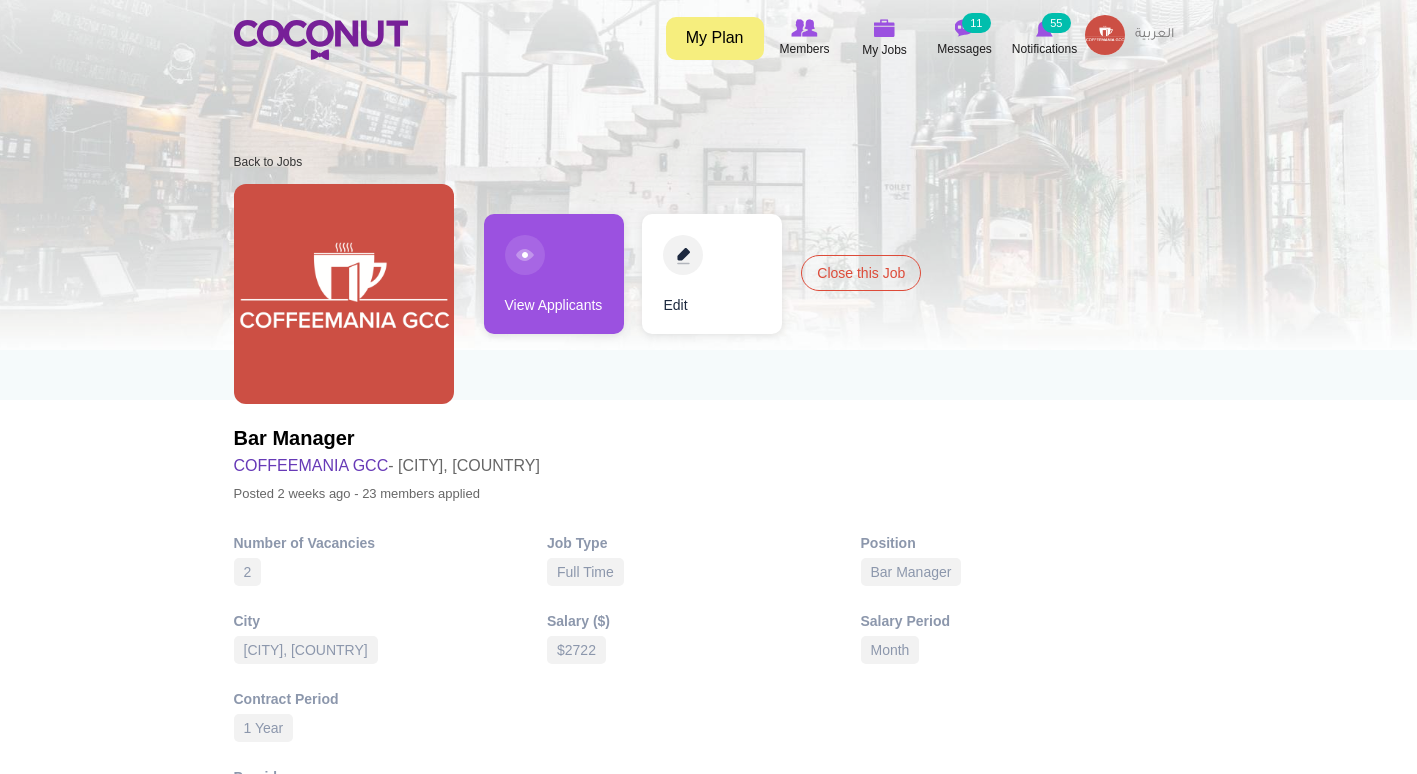 scroll, scrollTop: 0, scrollLeft: 0, axis: both 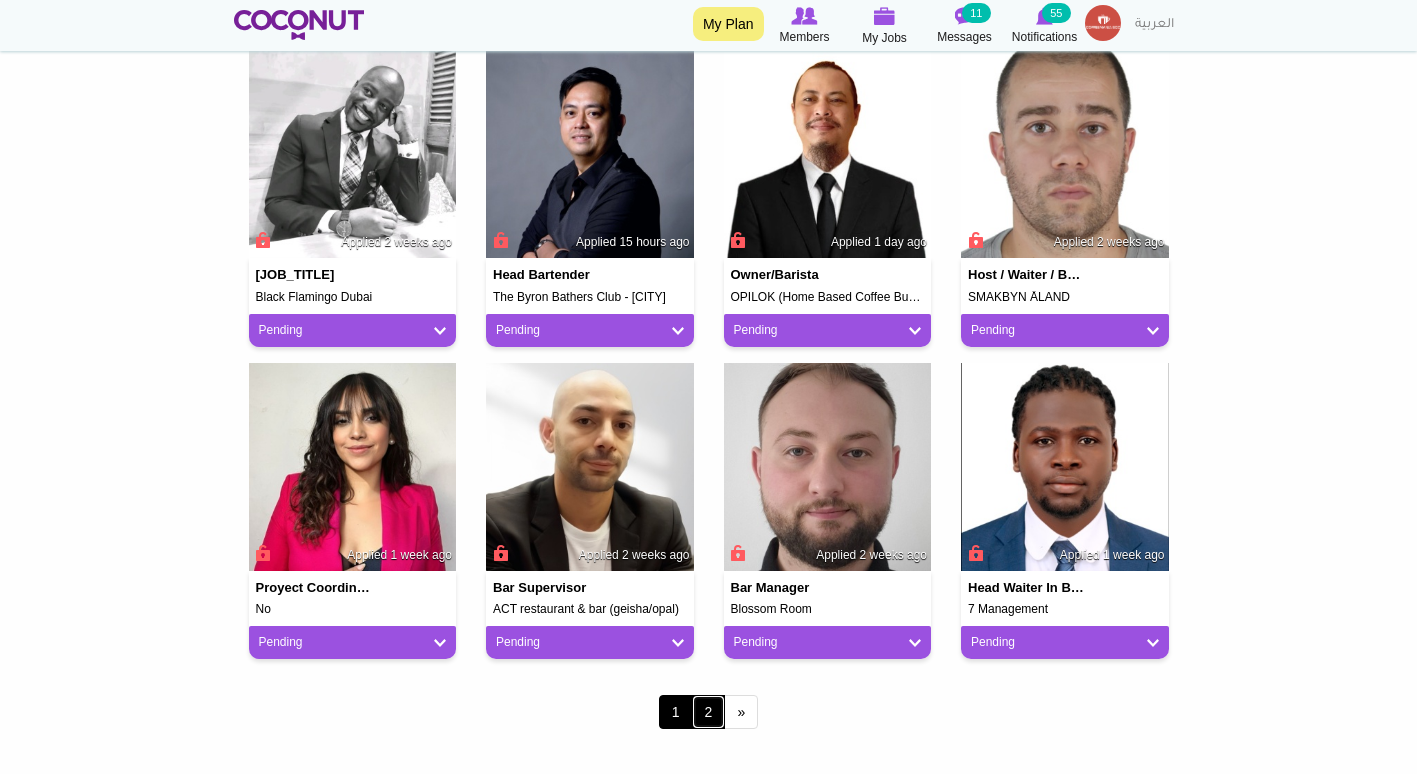 click on "2" at bounding box center [709, 712] 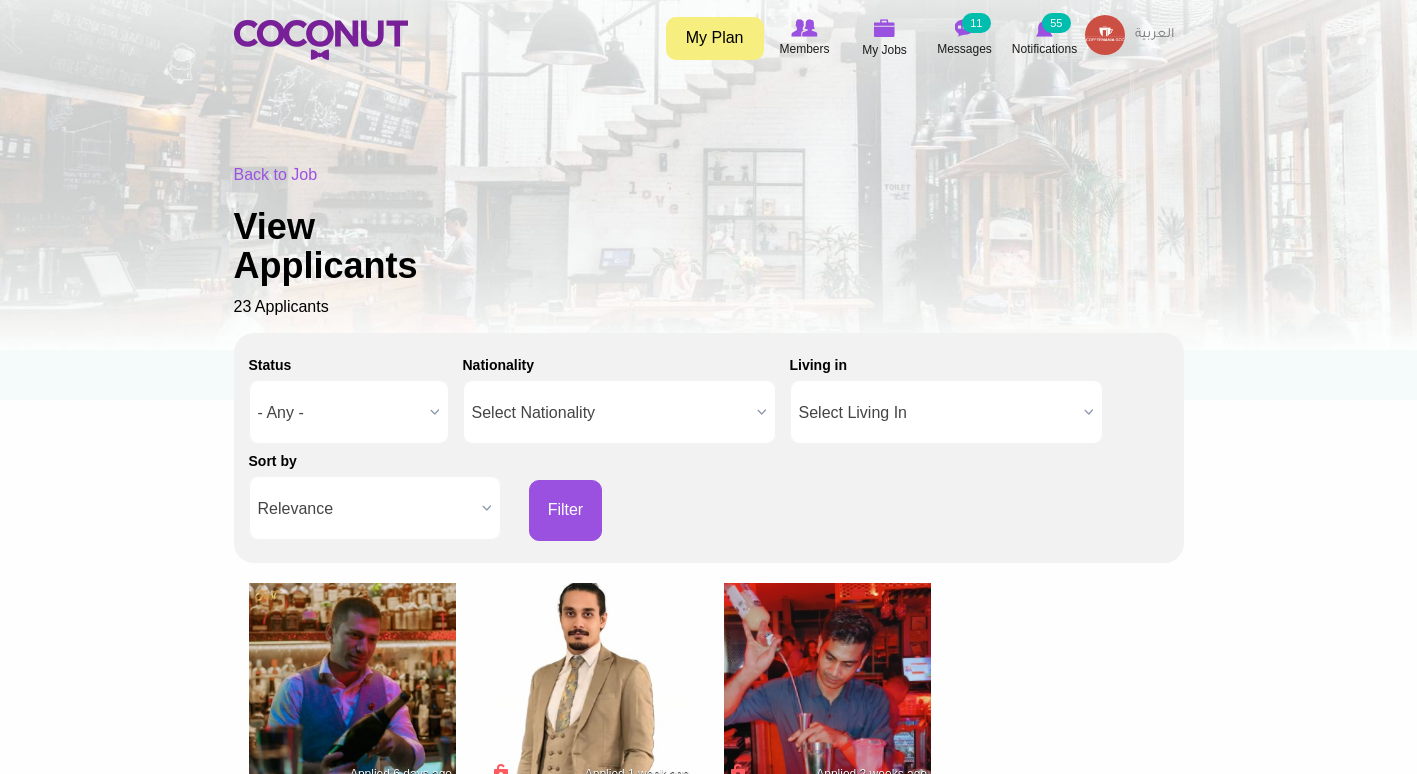 scroll, scrollTop: 0, scrollLeft: 0, axis: both 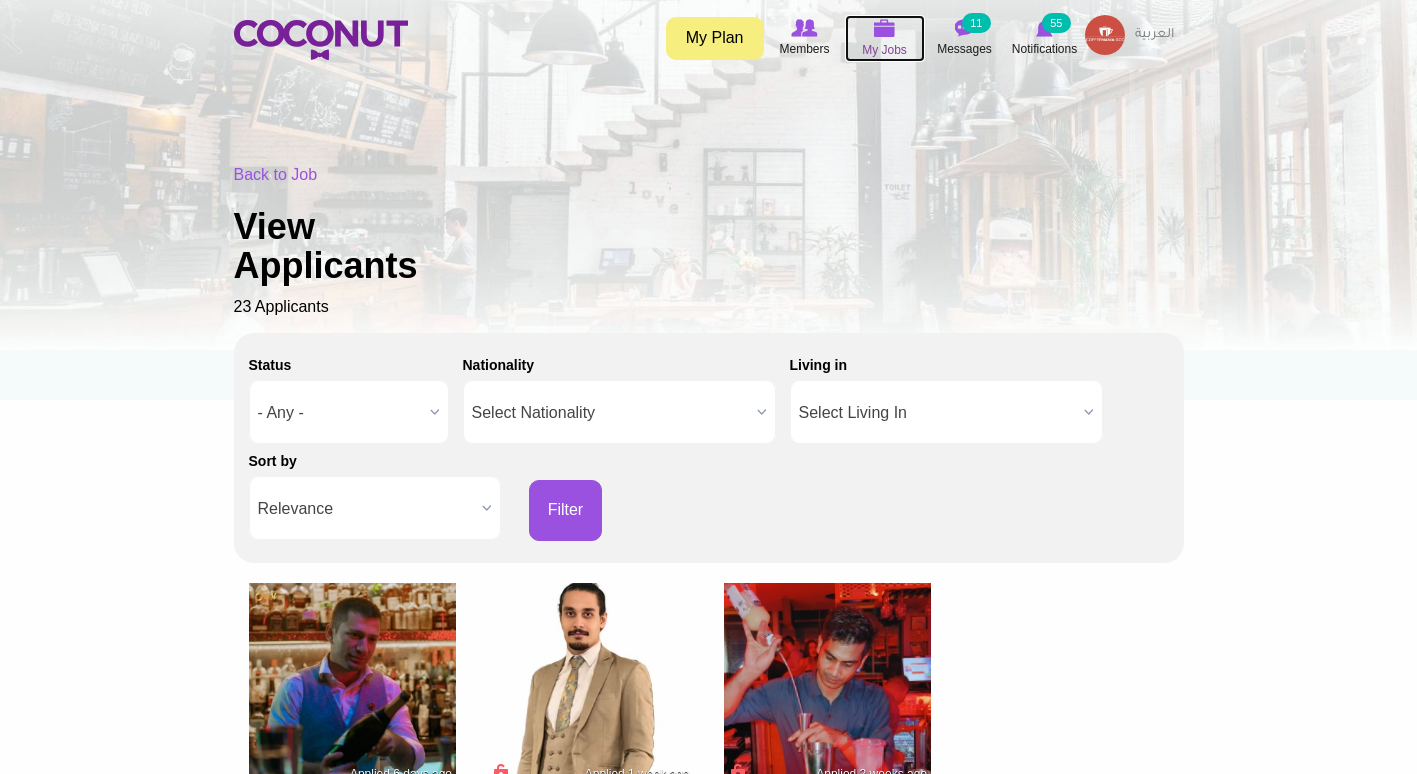 click at bounding box center [885, 28] 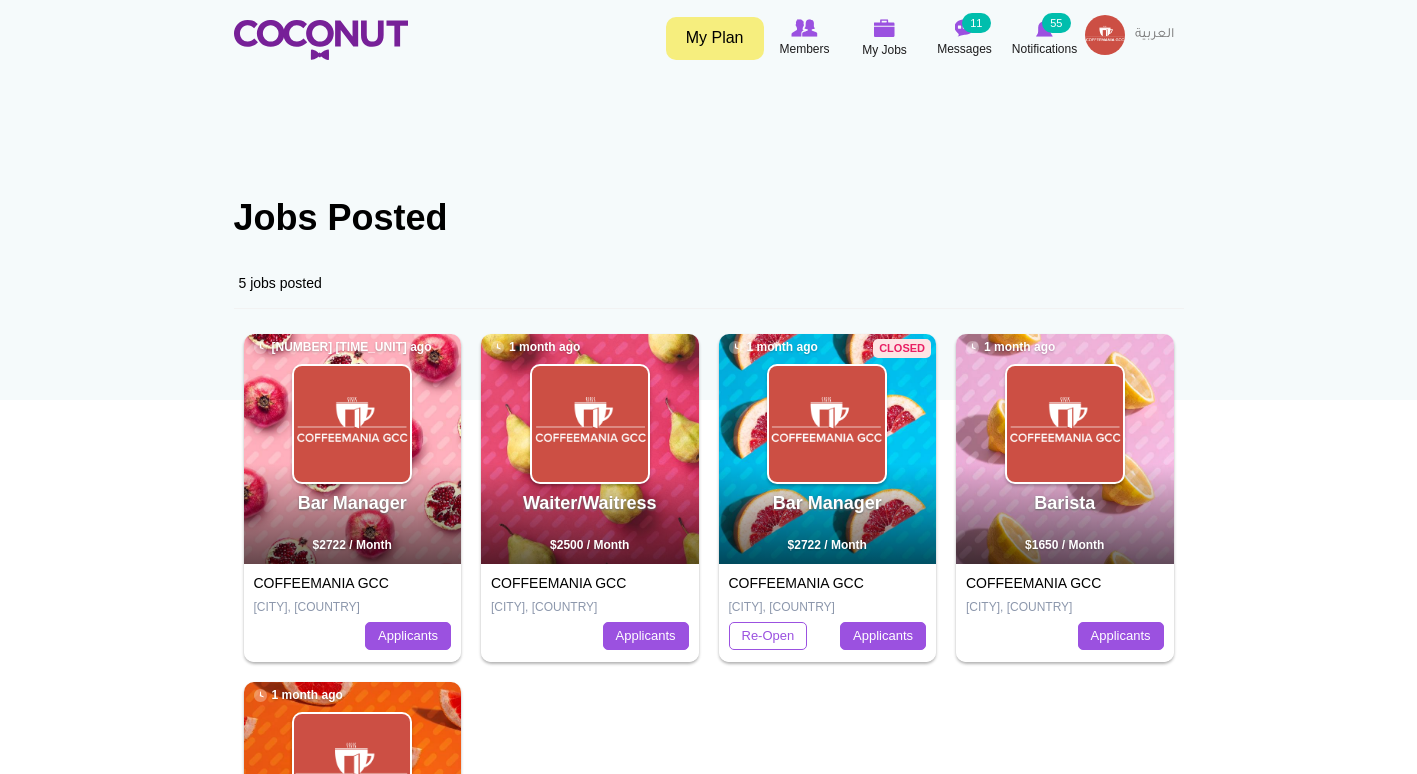 scroll, scrollTop: 0, scrollLeft: 0, axis: both 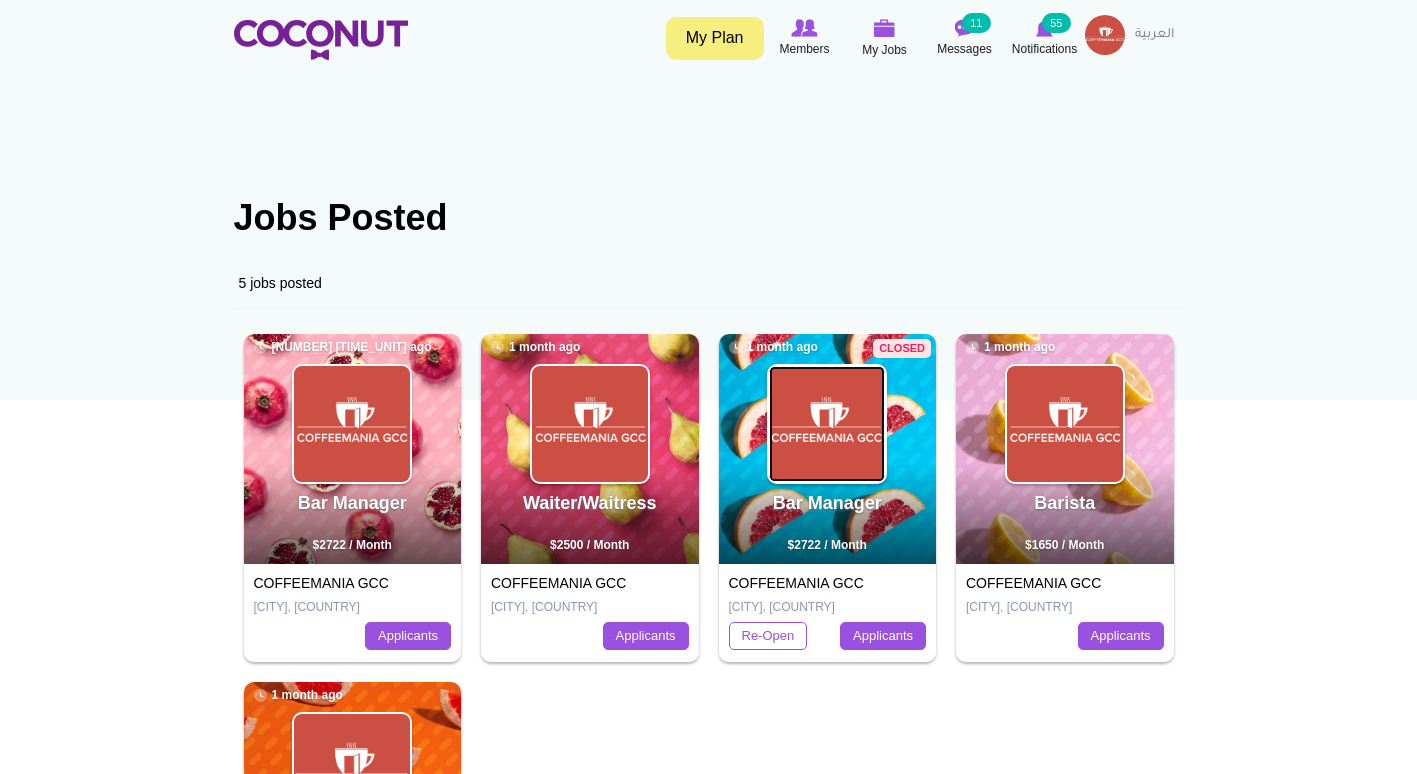 click at bounding box center (827, 424) 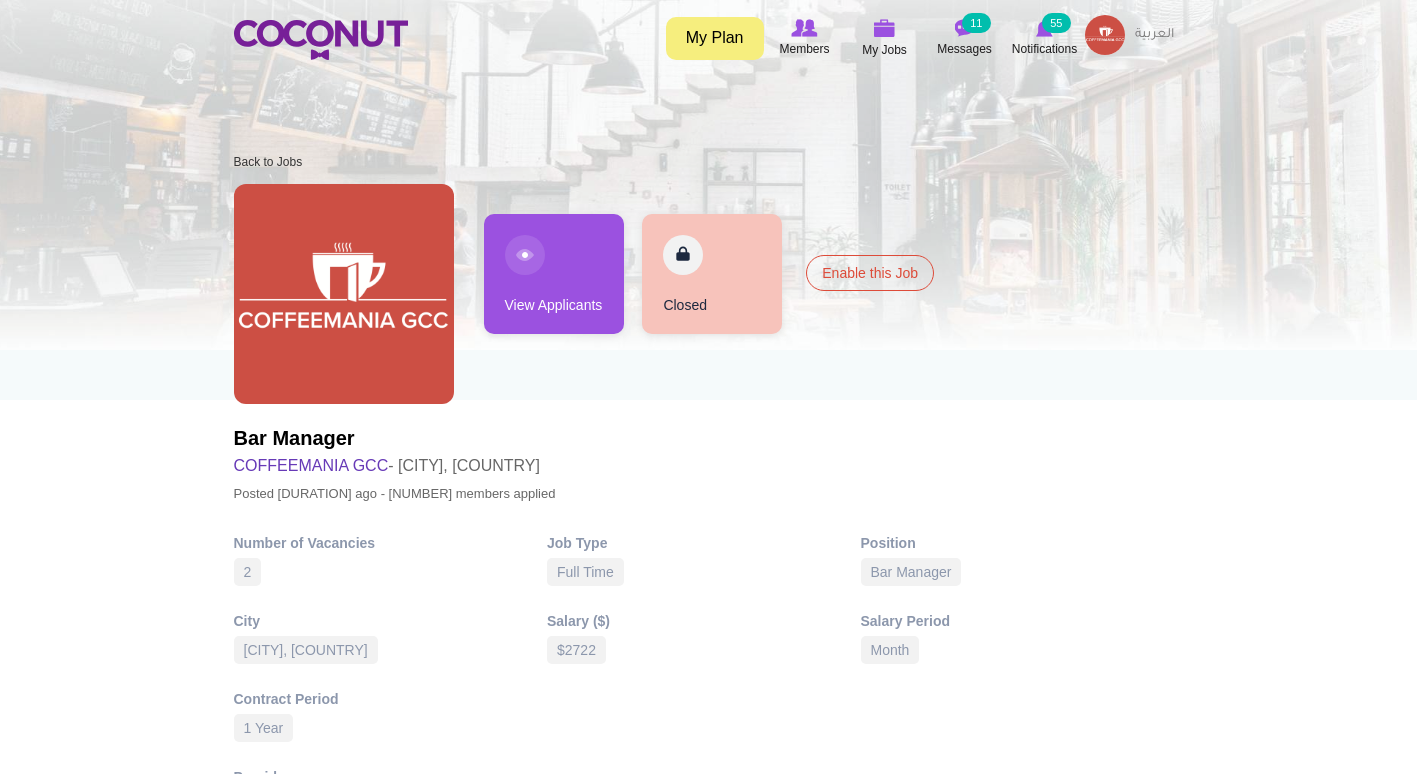 scroll, scrollTop: 0, scrollLeft: 0, axis: both 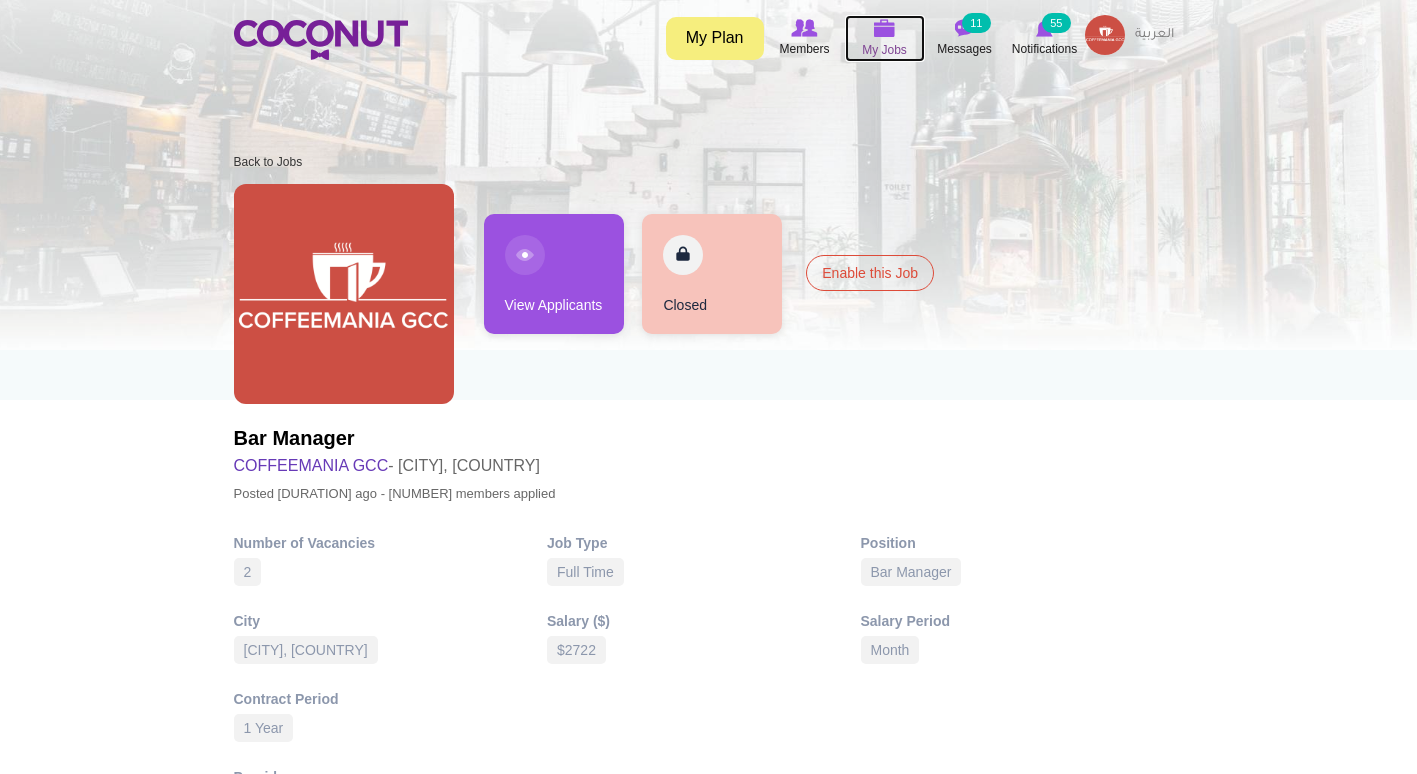 click at bounding box center (885, 28) 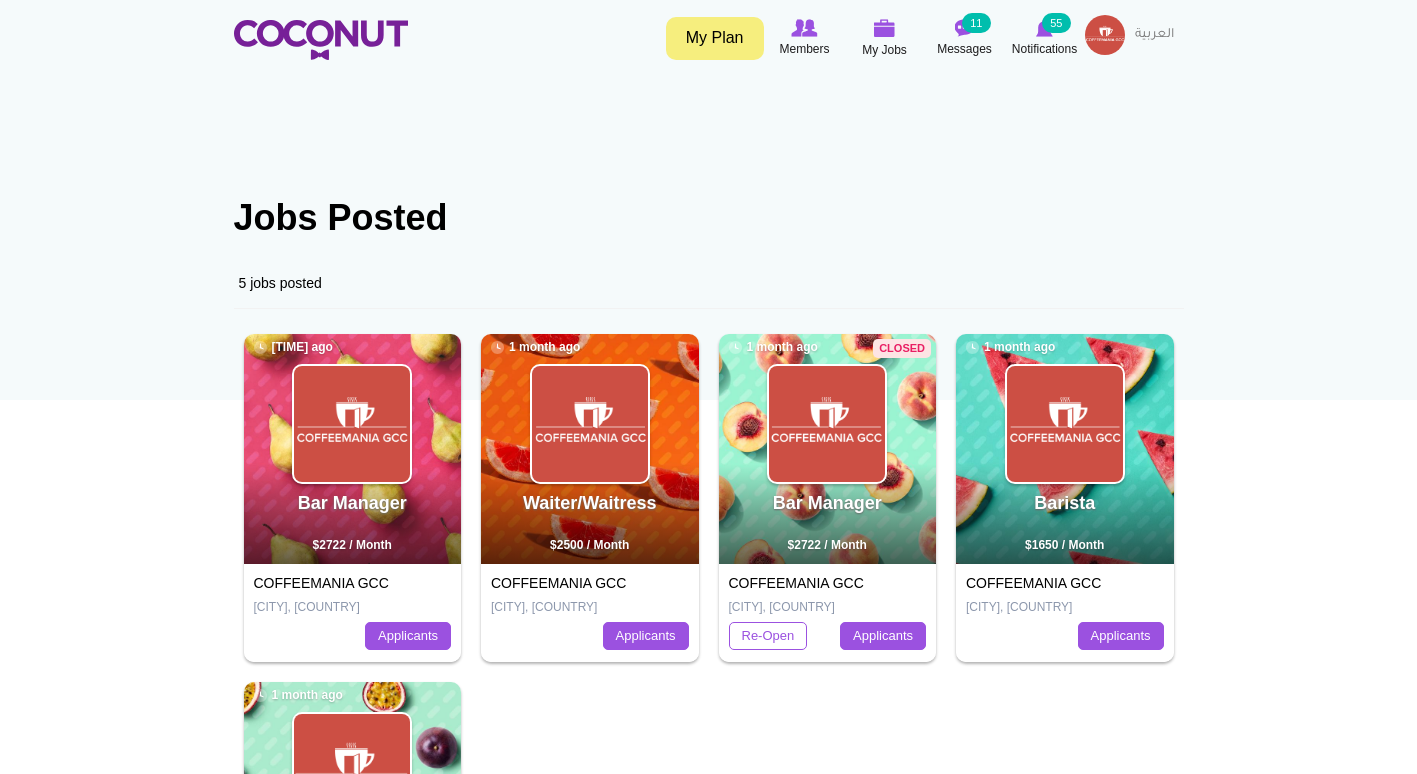 scroll, scrollTop: 0, scrollLeft: 0, axis: both 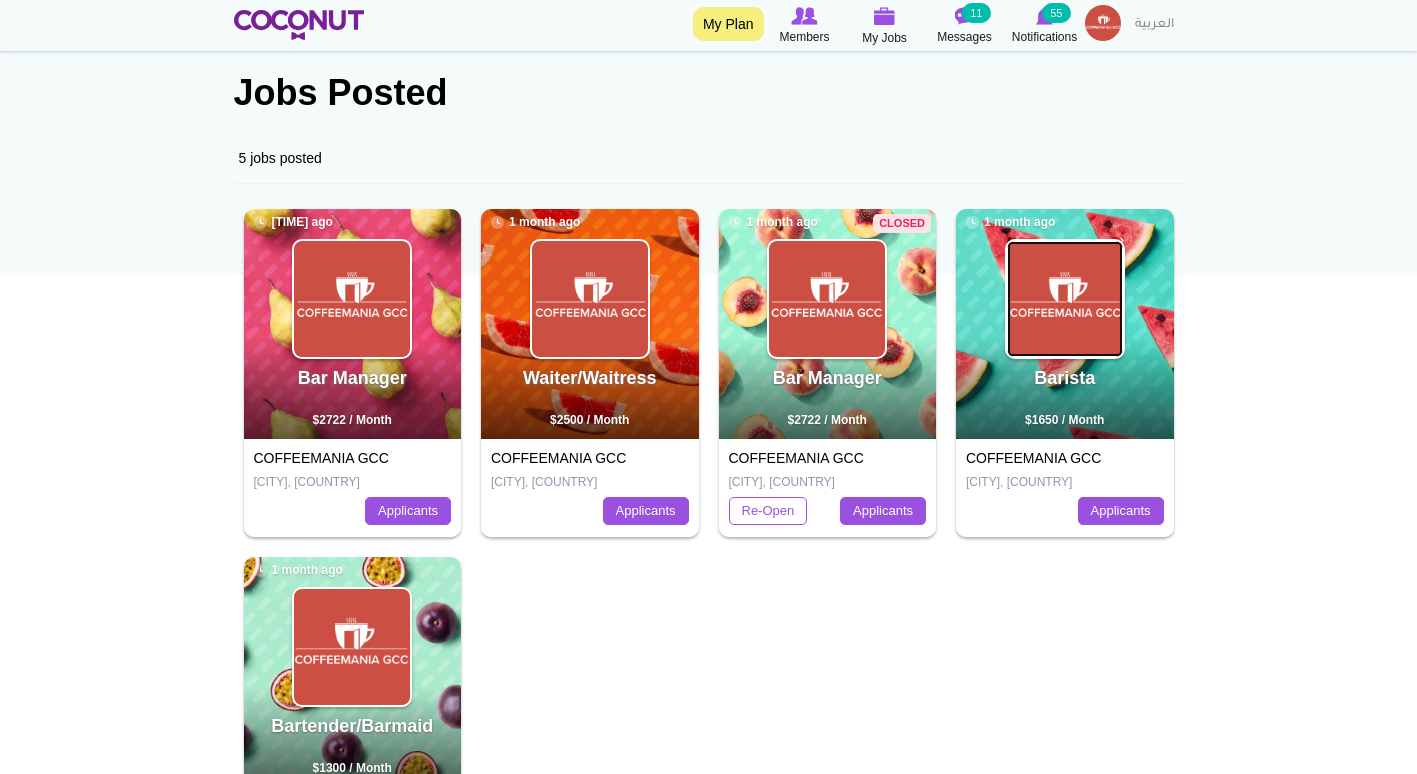 click at bounding box center (1065, 299) 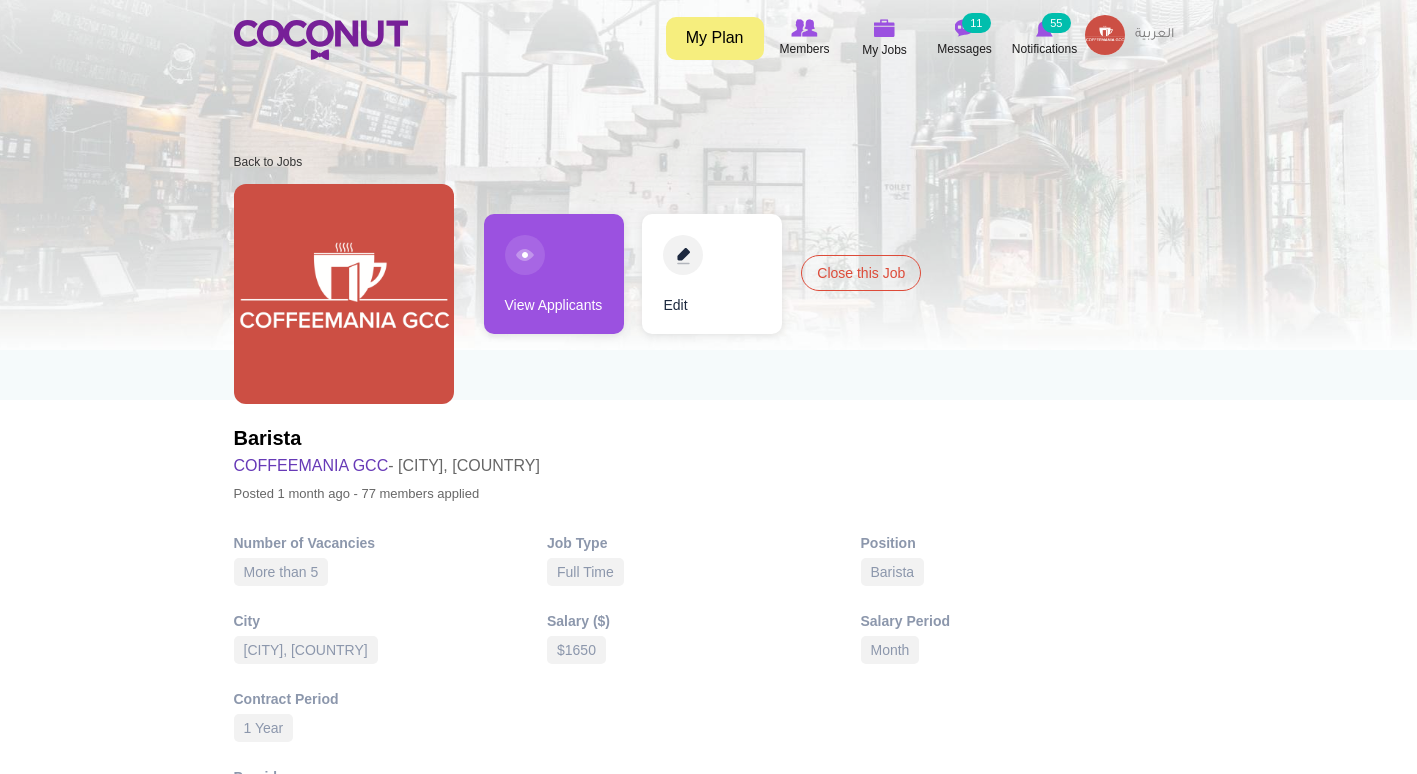 scroll, scrollTop: 0, scrollLeft: 0, axis: both 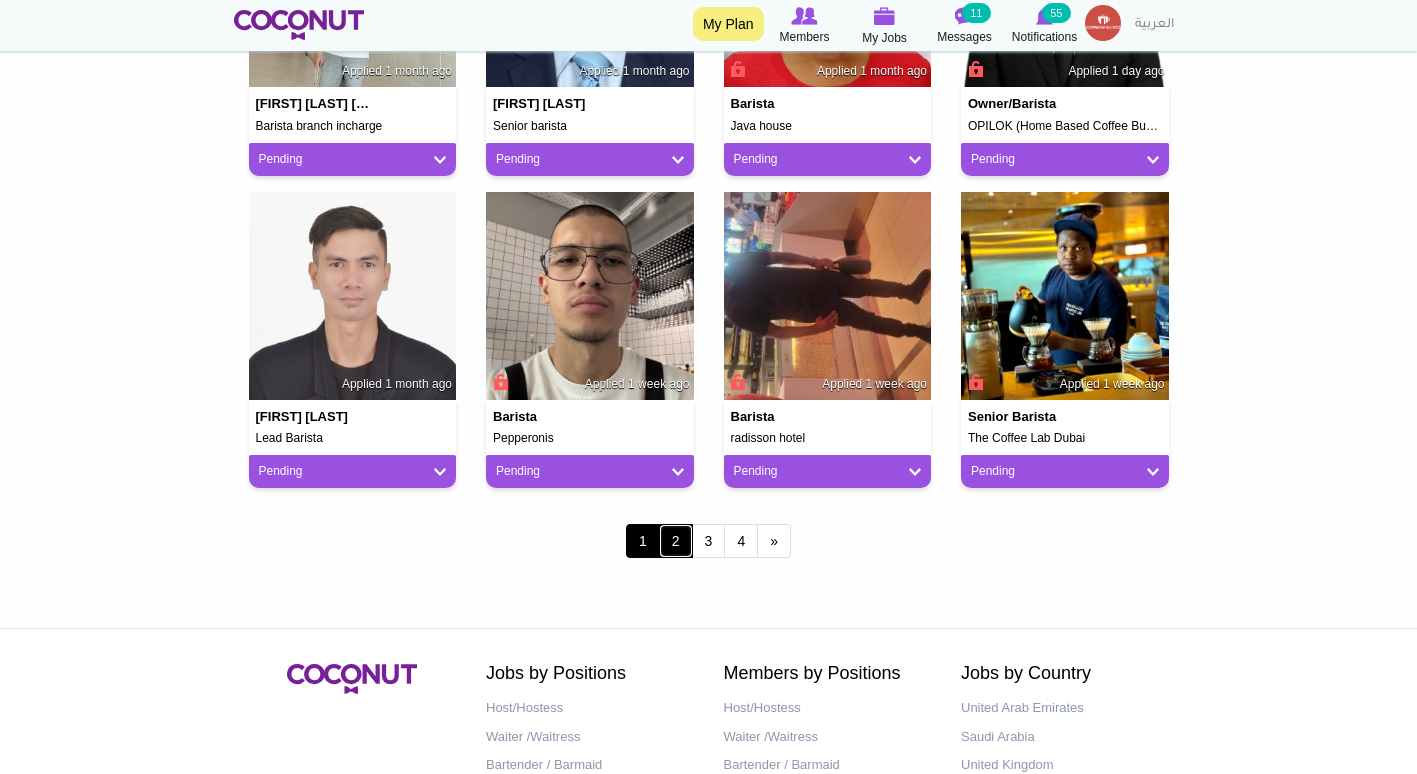 click on "2" at bounding box center [676, 541] 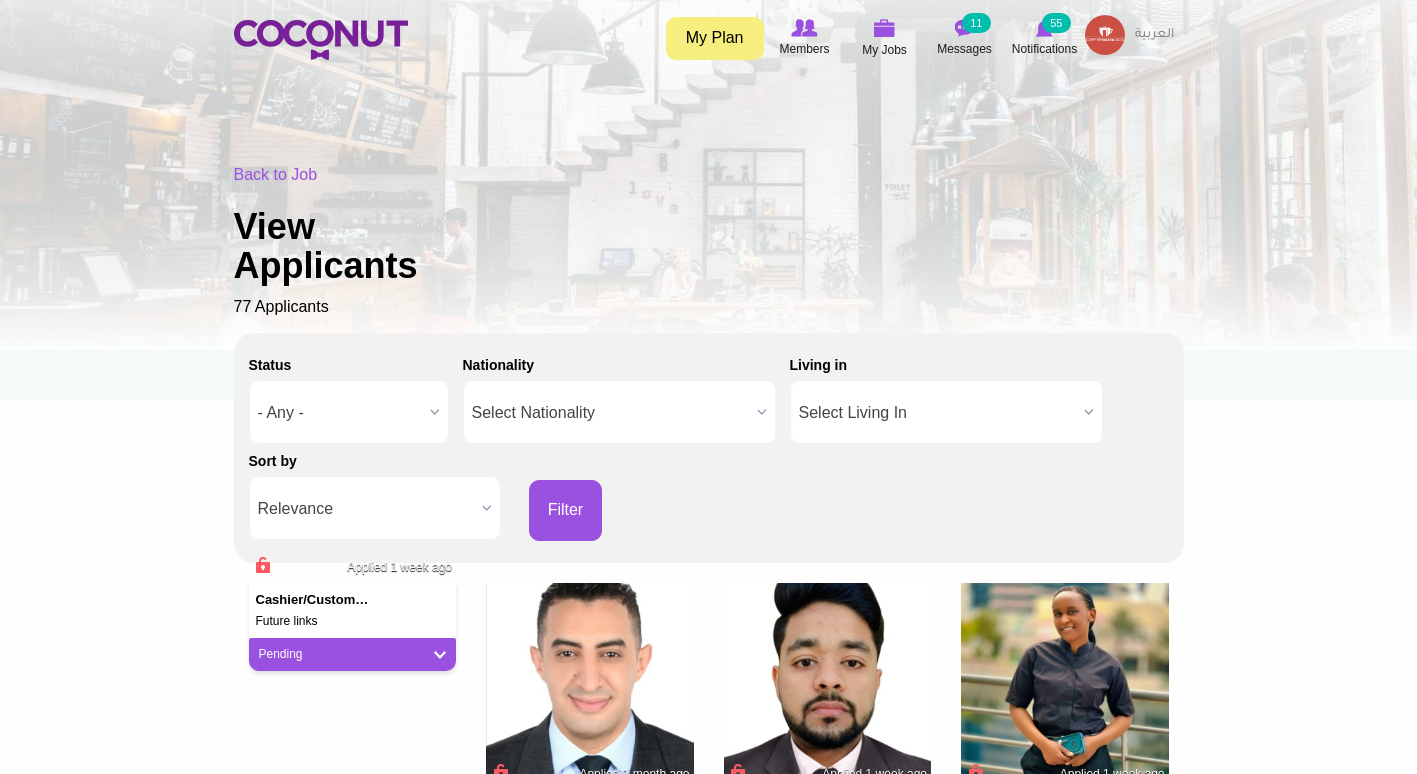 scroll, scrollTop: 0, scrollLeft: 0, axis: both 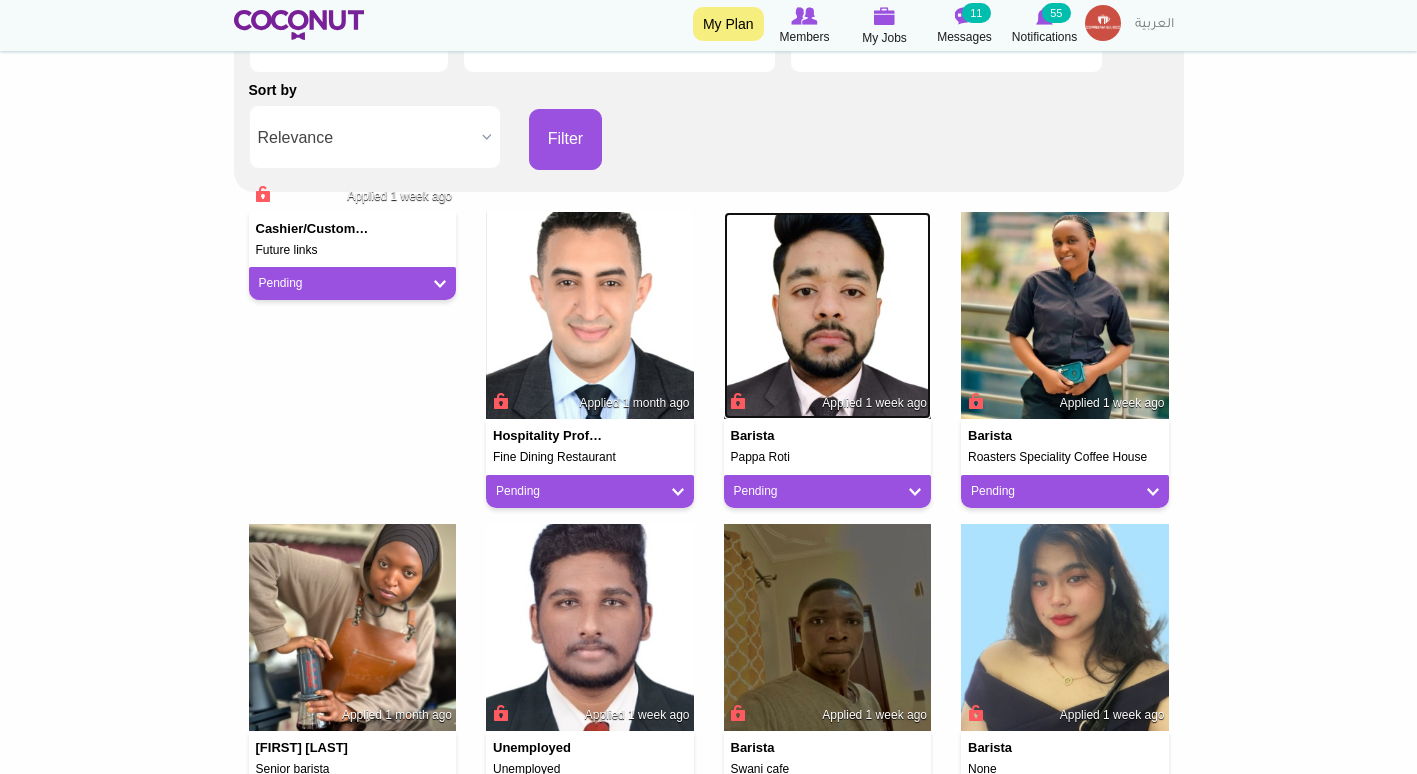 click at bounding box center (828, 316) 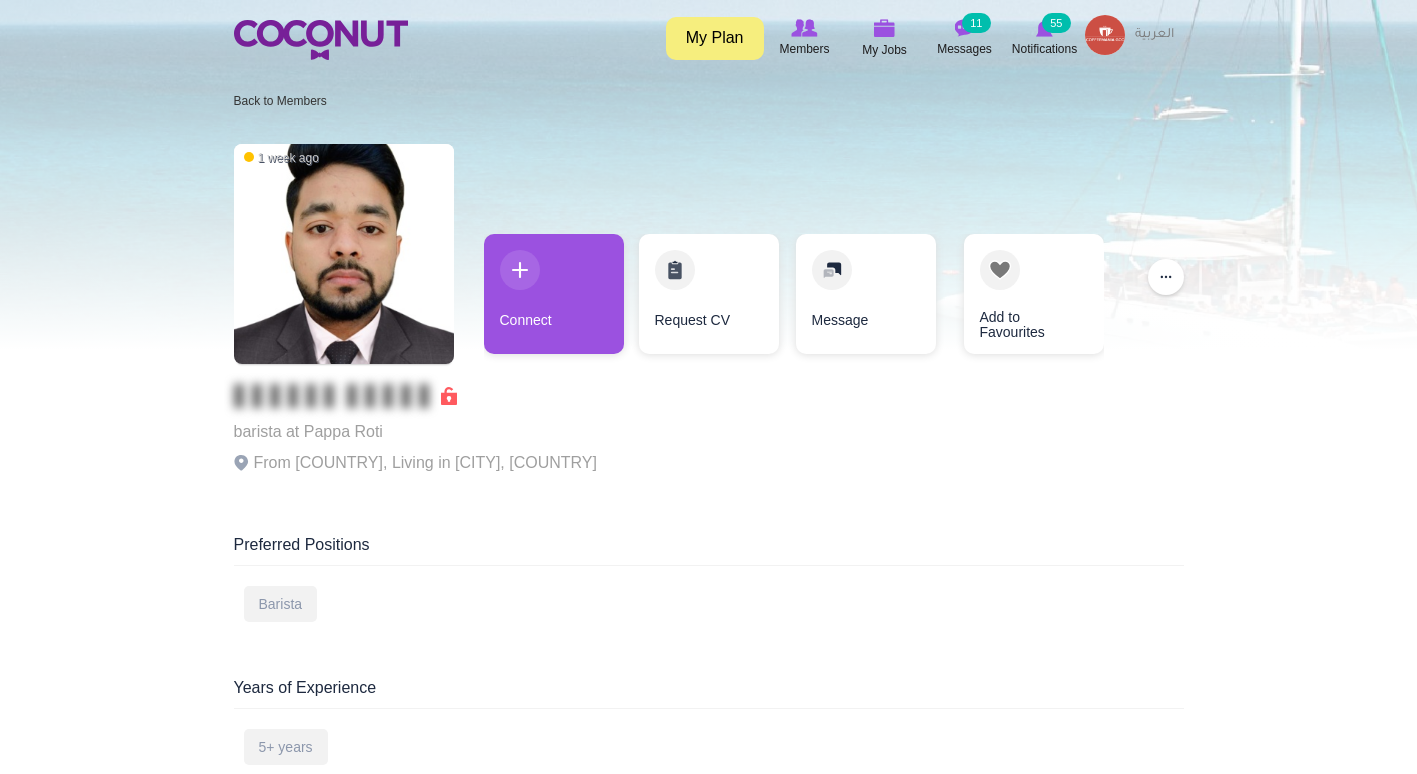 scroll, scrollTop: 0, scrollLeft: 0, axis: both 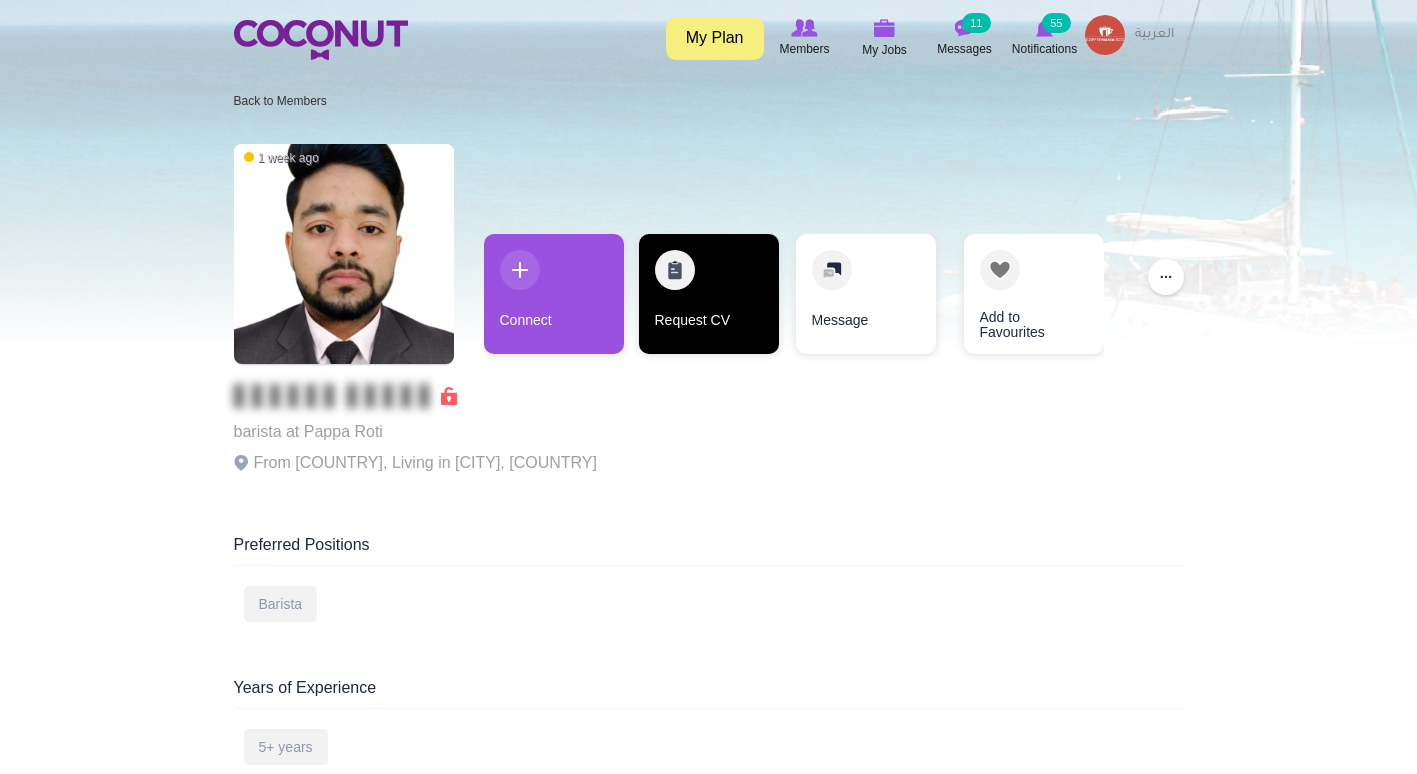click on "Request CV" at bounding box center [709, 294] 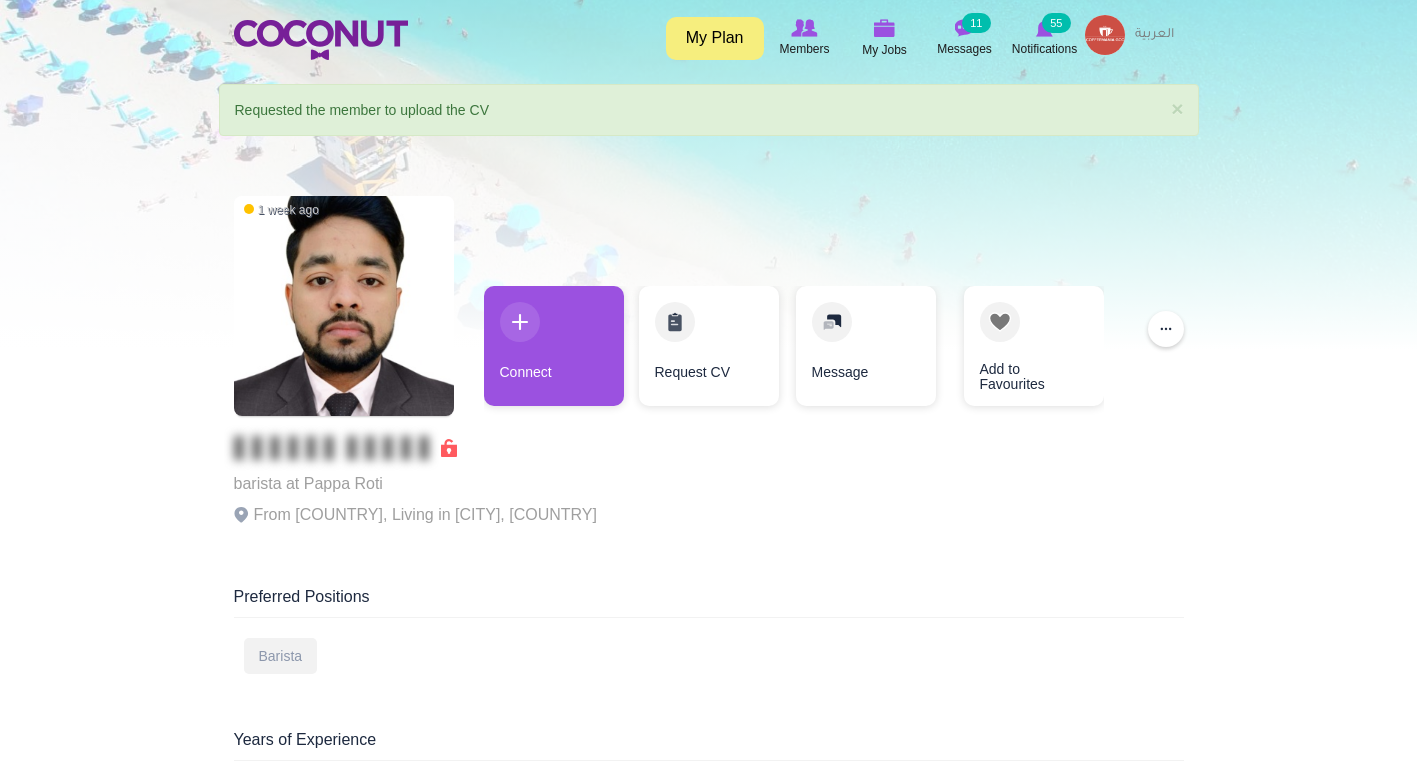 scroll, scrollTop: 0, scrollLeft: 0, axis: both 